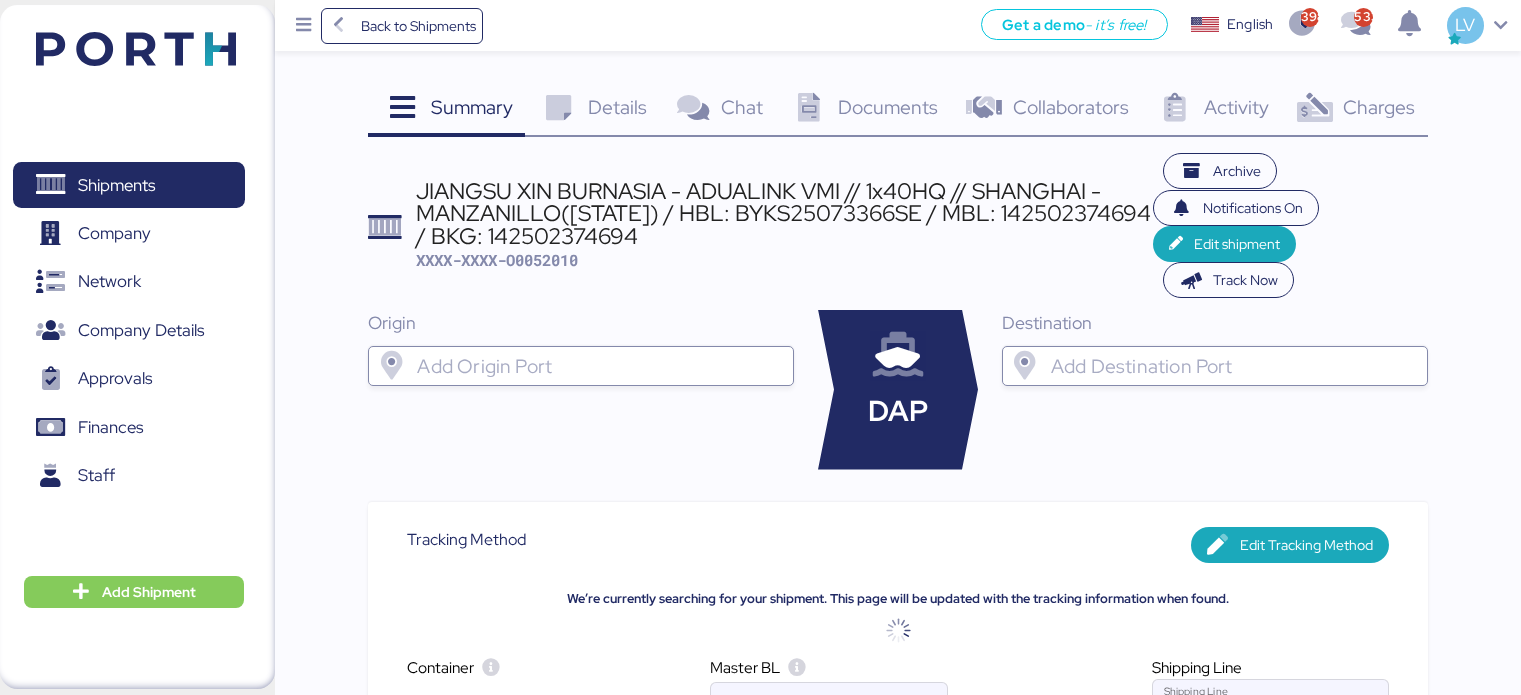 click on "Back to Shipments" at bounding box center [418, 26] 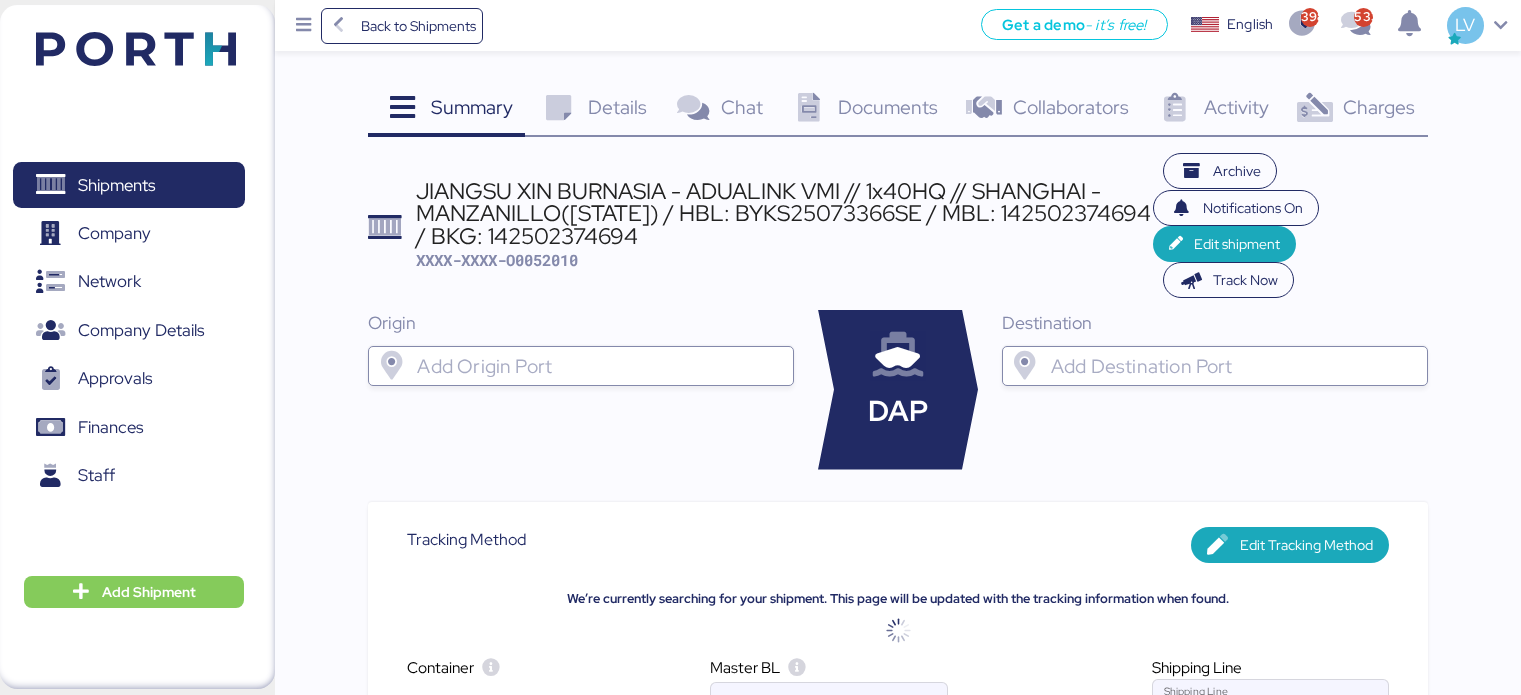 scroll, scrollTop: 0, scrollLeft: 0, axis: both 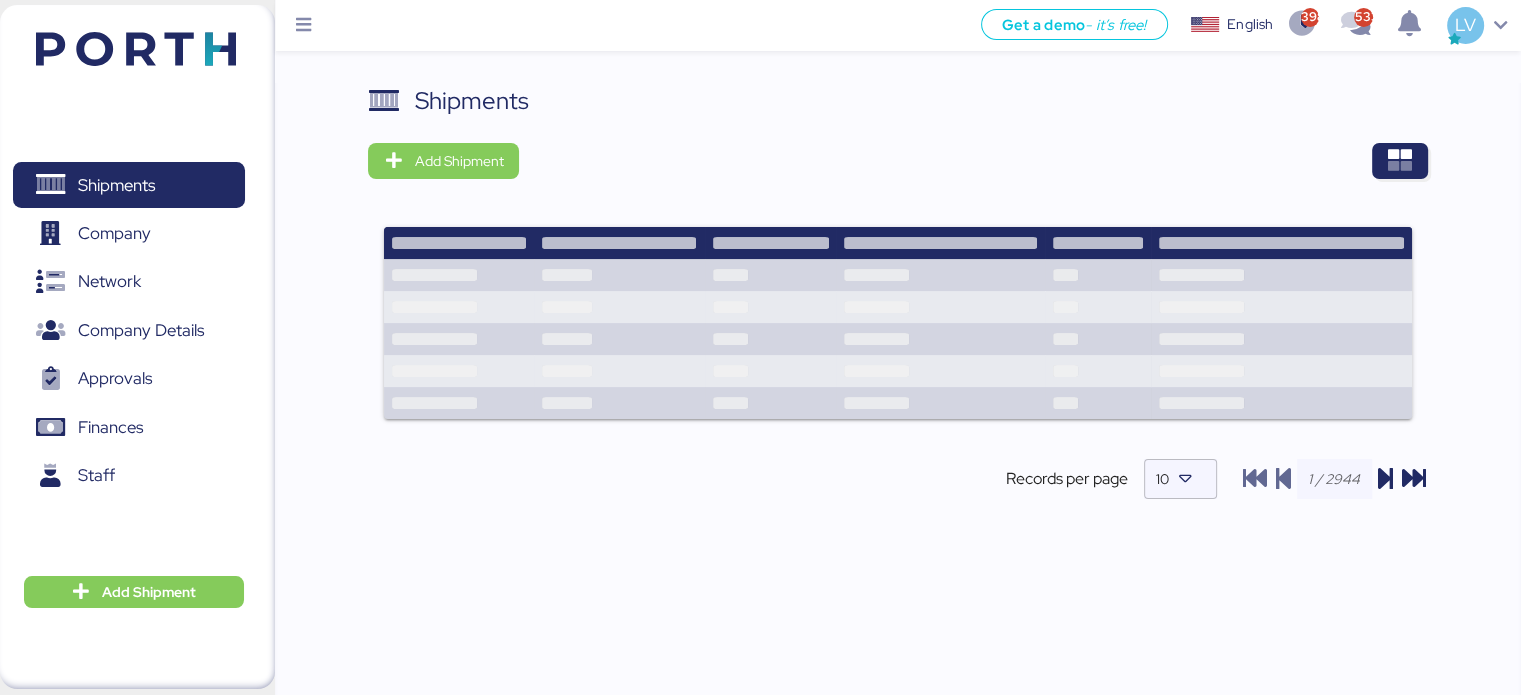 click on "Shipments   Add Shipment   Records per page 10" at bounding box center [897, 308] 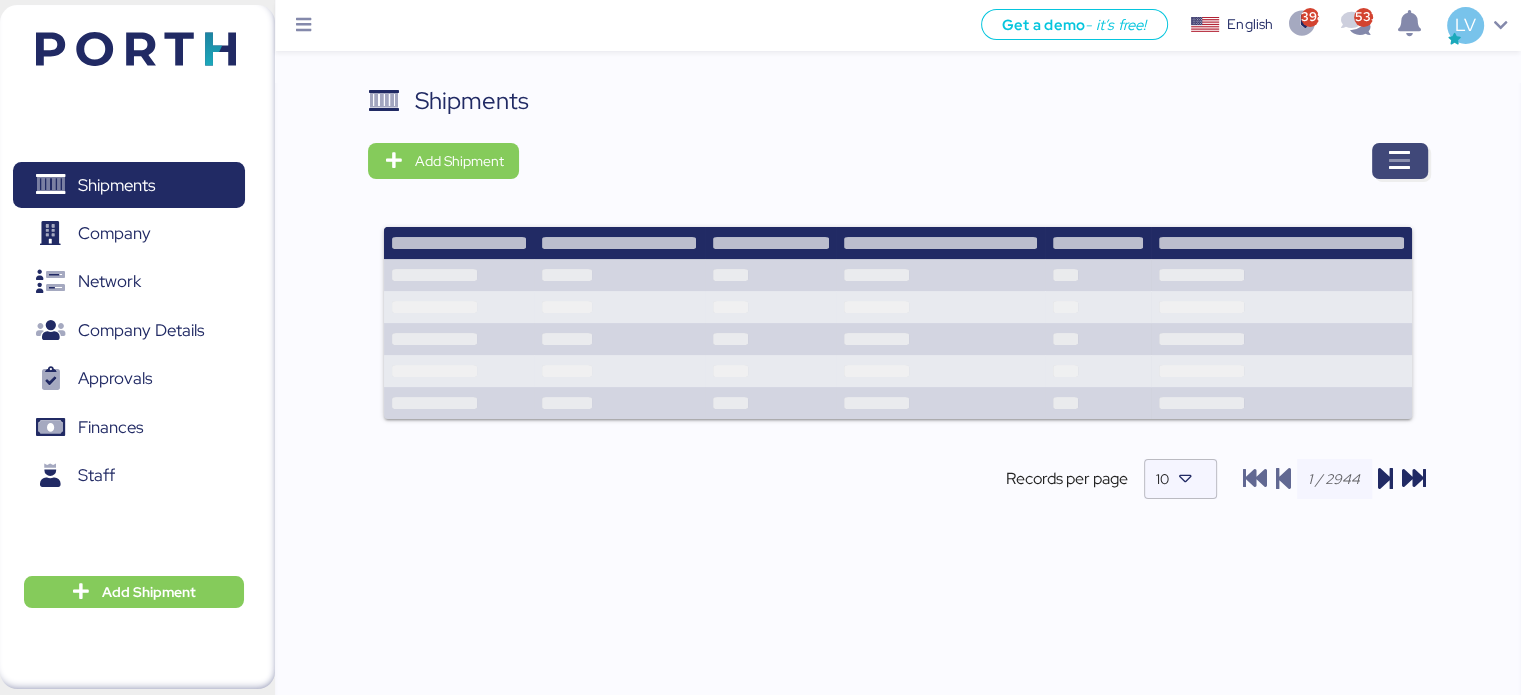 click at bounding box center [1400, 161] 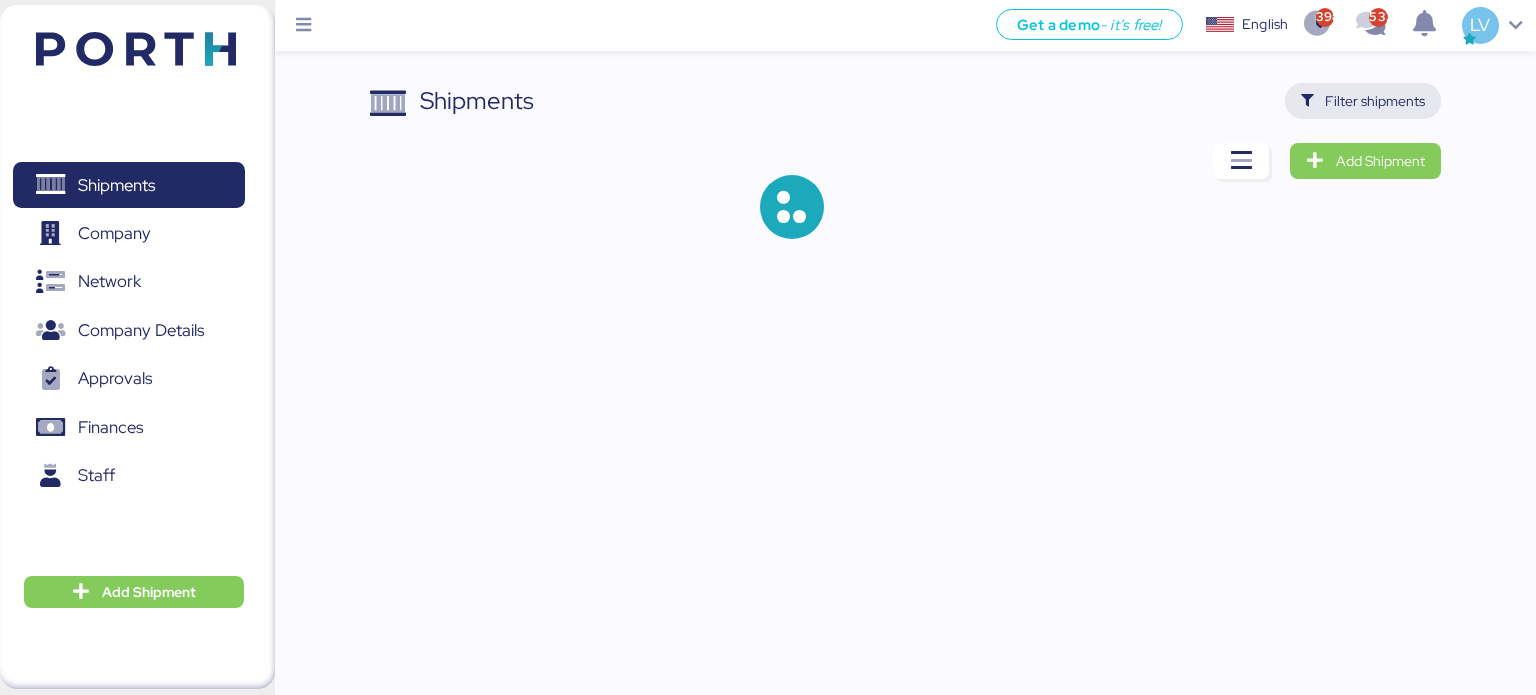 click on "Filter shipments" at bounding box center (1375, 101) 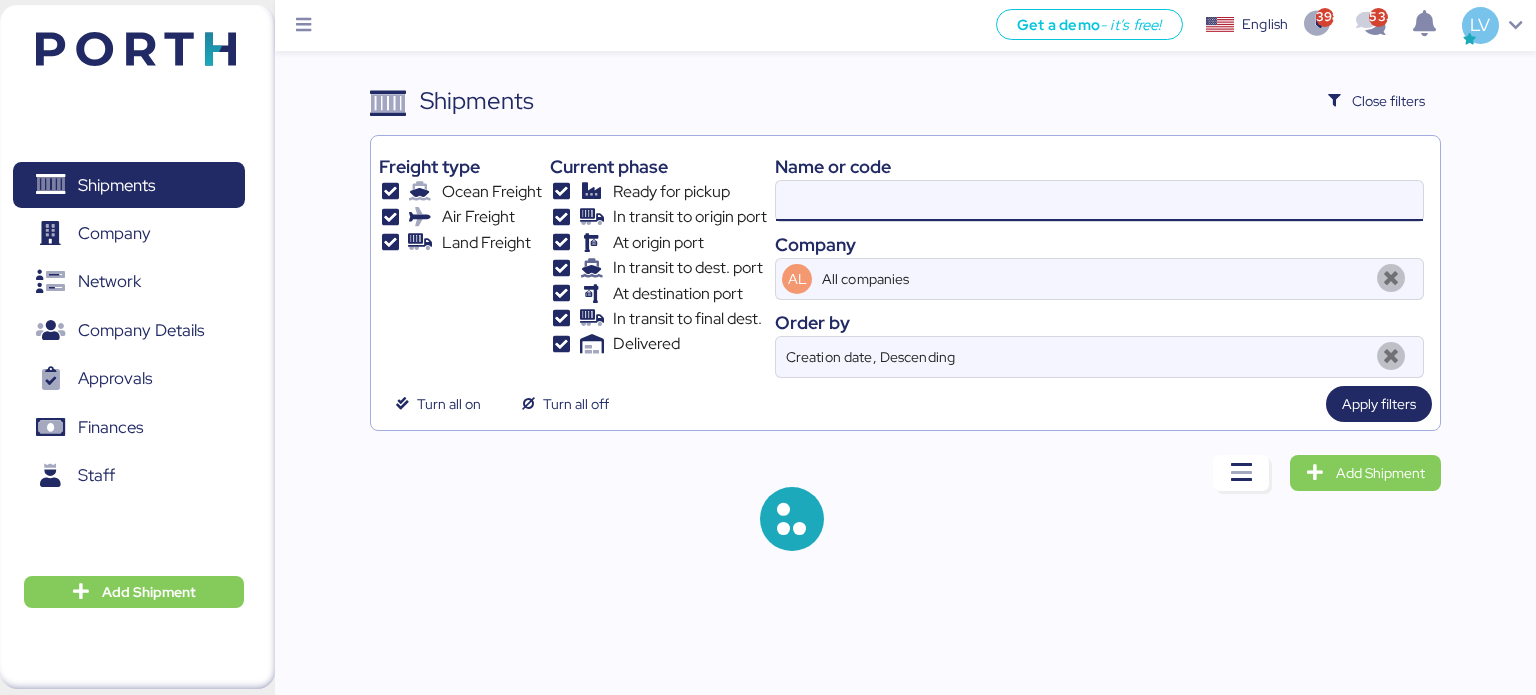 click at bounding box center (1099, 201) 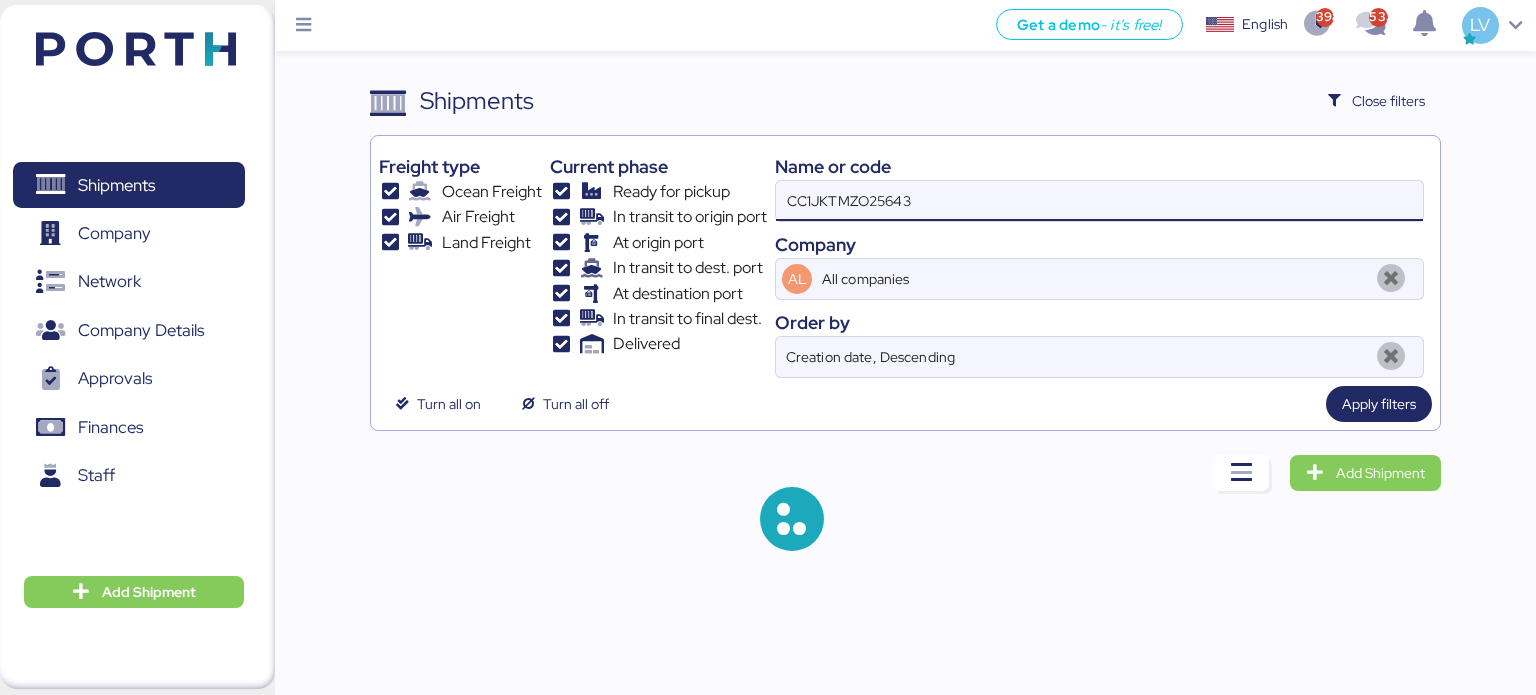 type on "CC1JKTMZO25643" 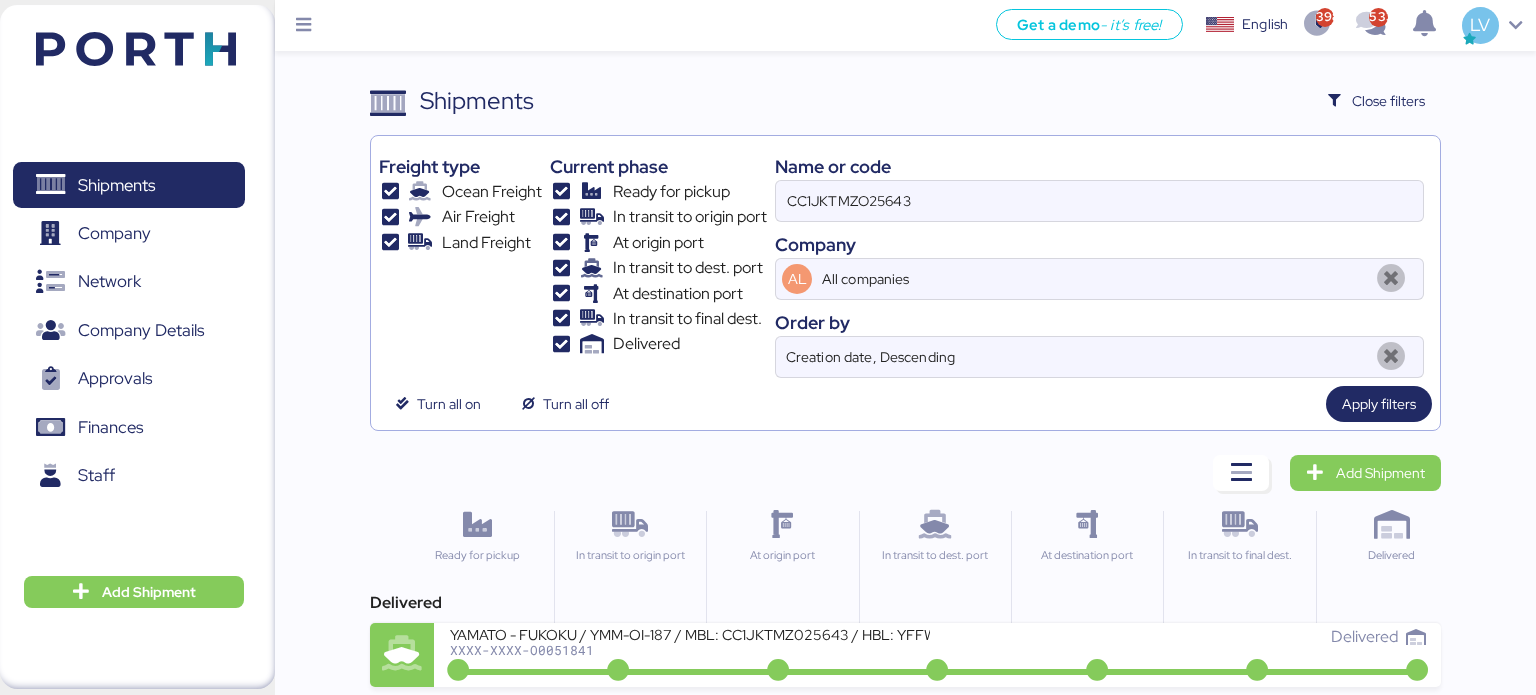 click on "Get a demo  - it’s free! Get a demo  English Inglés English   3983   533     LV       Shipments 0   Company 0   Network 0   Company Details 0   Approvals 0   Finances 0   Staff 0   Add Shipment   Shipments   Clear Filters   Close filters Freight type   Ocean Freight   Air Freight   Land Freight Current phase   Ready for pickup   In transit to origin port   At origin port   In transit to dest. port   At destination port   In transit to final dest.   Delivered Name or code CC1JKTMZO25643 Company AL All companies   Order by Creation date, Descending     Turn all on   Turn all off Apply filters     Add Shipment Ready for pickup In transit to origin port At origin port In transit to dest. port At destination port In transit to final dest. Delivered Delivered YAMATO - FUKOKU / YMM-OI-187 / MBL: CC1JKTMZ025643 / HBL: YFFW0121625 / LCL XXXX-XXXX-O0051841 Delivered" at bounding box center [768, 347] 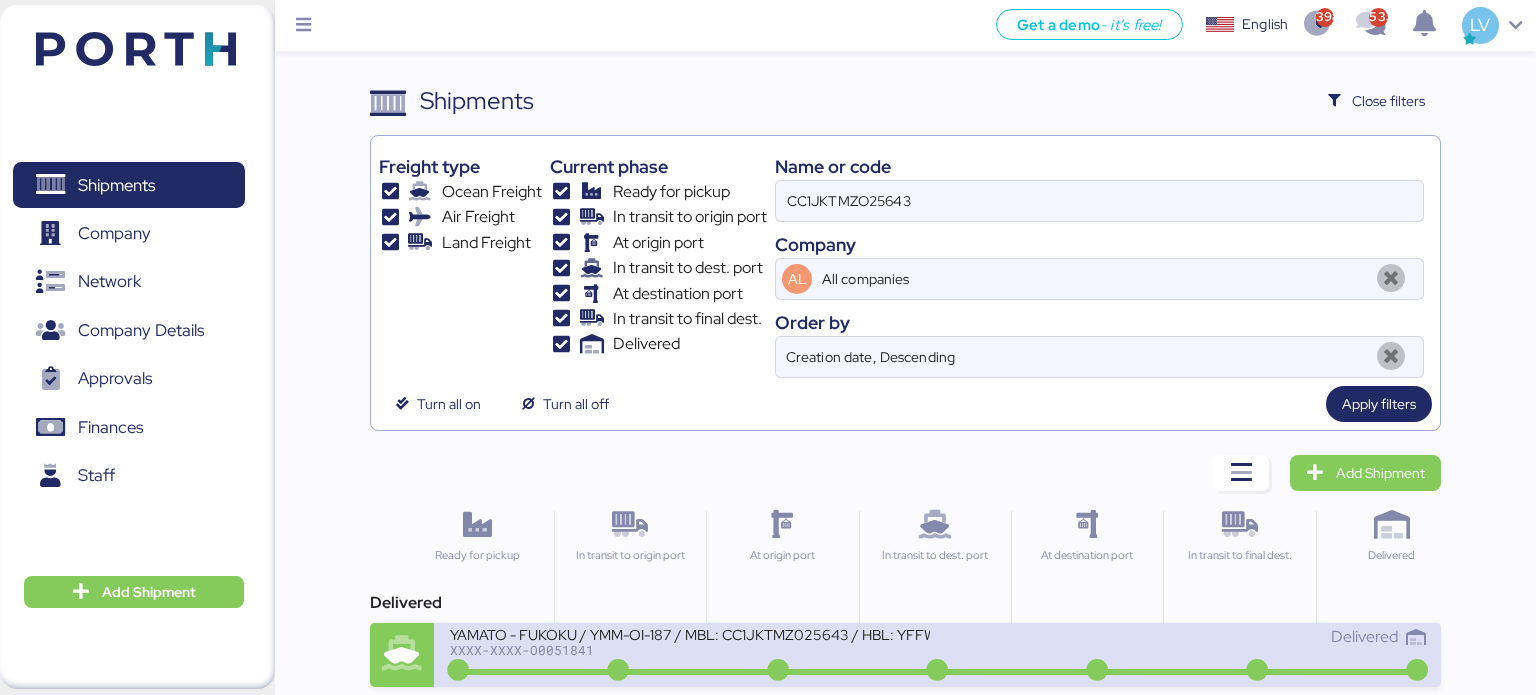 click on "YAMATO - FUKOKU / YMM-OI-187 / MBL: CC1JKTMZ025643 / HBL: YFFW0121625 / LCL" at bounding box center (690, 633) 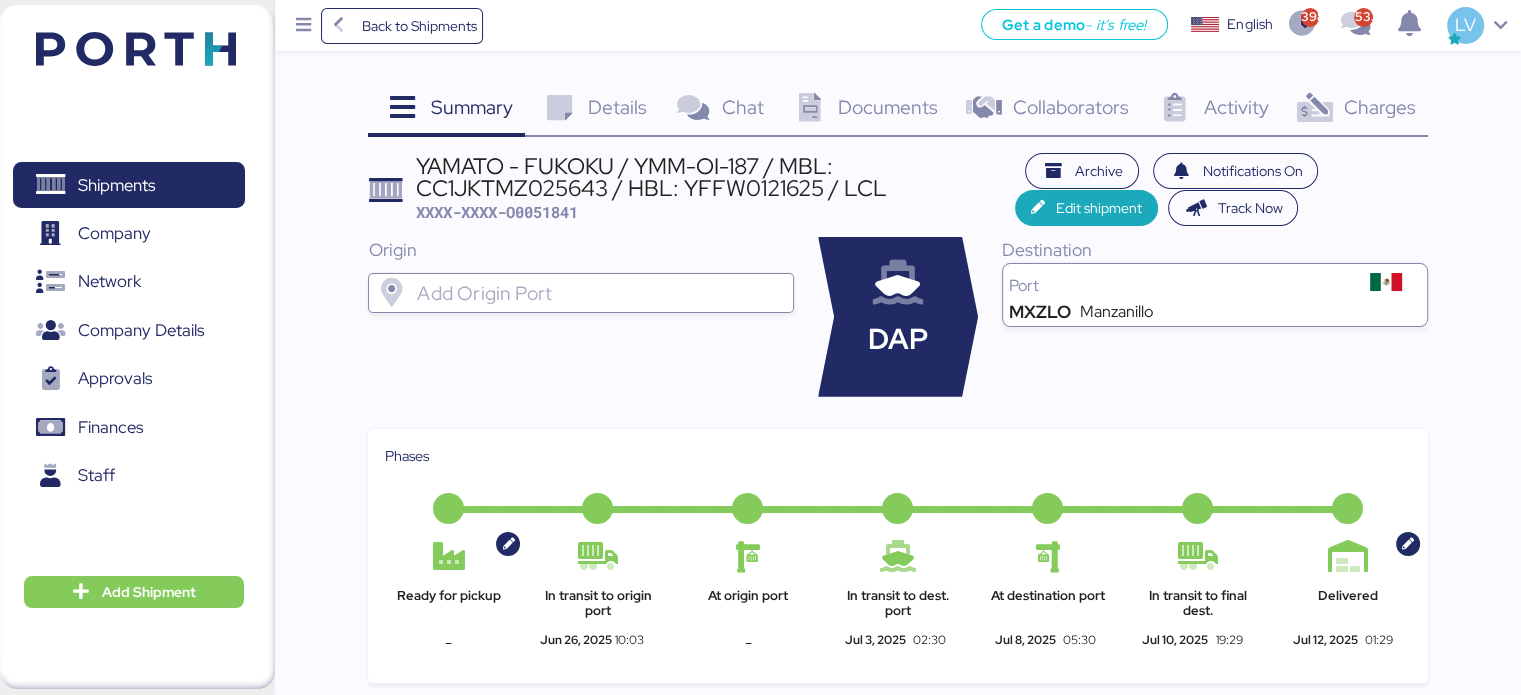 click on "Summary 0   Details 0   Chat 0   Documents 0   Collaborators 0   Activity 0   Charges 0   YAMATO - FUKOKU / YMM-OI-187 / MBL: CC1JKTMZ025643 / HBL: YFFW0121625 / LCL XXXX-XXXX-O0051841   Archive   Notifications On   Edit shipment   Track Now Origin     DAP Destination Port MXZLO Manzanillo Phases     Ready for pickup -   In transit to origin port Jun 26, 2025 10:03   At origin port -   In transit to dest. port Jul 3, 2025 02:30   At destination port Jul 8, 2025 05:30   In transit to final dest. Jul 10, 2025 19:29     Delivered Jul 12, 2025 01:29   Created by Iungo Logistics IUNG Guadalajara   Supplier   Add supplier Client   Add client Customs broker   Add broker Forwarder   Add Forwarder Other   Add other Documents   Name
25643 bl.pdf
private
Activity   User   Activity   IU
Yetzanet Armenta
Added
Custom Fields
: IU : IU : P All   1-4 of 4" at bounding box center (897, 882) 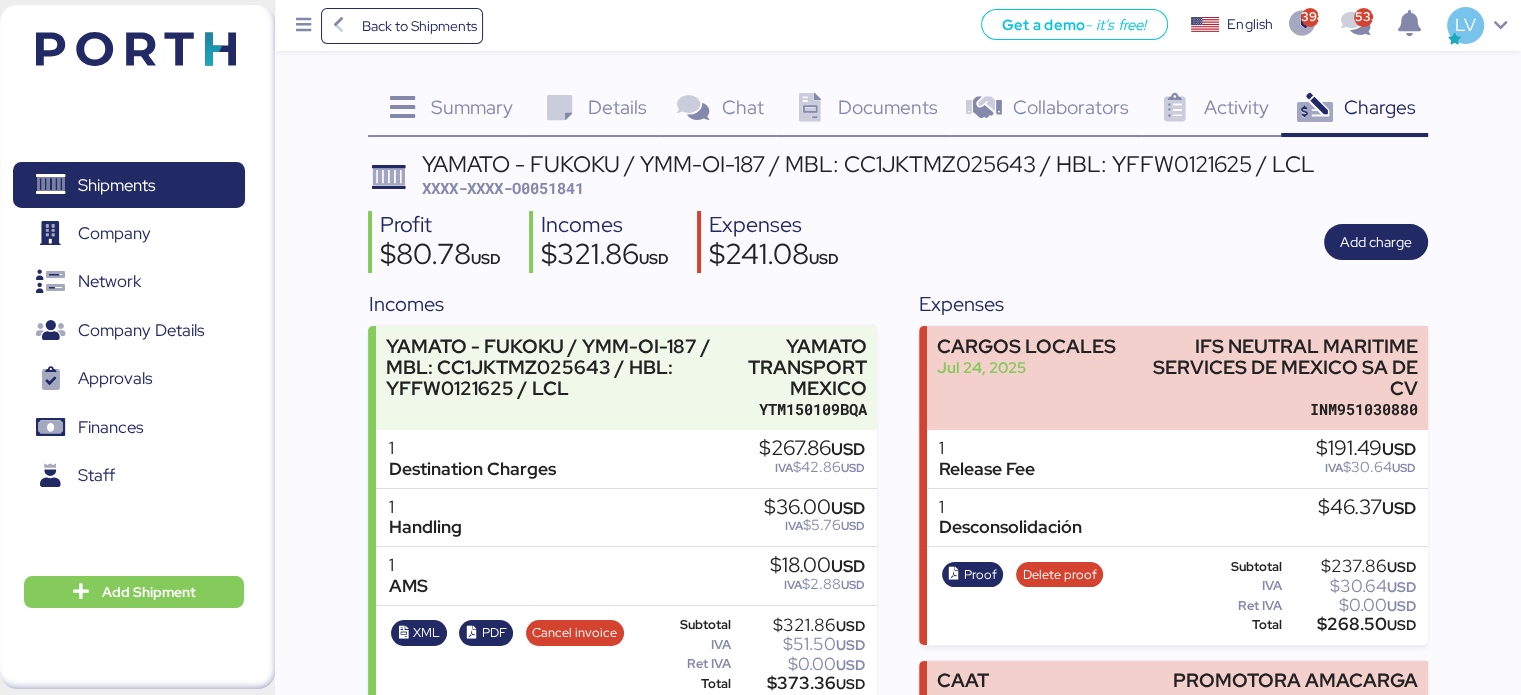 click on "Summary 0   Details 0   Chat 0   Documents 0   Collaborators 0   Activity 0   Charges 0   YAMATO - FUKOKU / YMM-OI-187 / MBL: CC1JKTMZ025643 / HBL: YFFW0121625 / LCL XXXX-XXXX-O0051841 Profit $80.78  USD Incomes $321.86  USD Expenses $241.08  USD Add charge Incomes YAMATO - FUKOKU / YMM-OI-187 / MBL: CC1JKTMZ025643 / HBL: YFFW0121625 / LCL YAMATO TRANSPORT MEXICO YTM150109BQA 1  Destination Charges
$267.86  USD IVA
$42.86
USD 1  Handling
$36.00  USD IVA
$5.76
USD 1  AMS
$18.00  USD IVA
$2.88
USD   XML   PDF Cancel invoice Subtotal
$321.86  USD IVA
$51.50  USD Ret IVA
$0.00  USD Total
$373.36  USD Expenses CARGOS LOCALES Jul 24, 2025 IFS NEUTRAL MARITIME SERVICES DE MEXICO SA DE CV INM951030880 1  Release Fee
$191.49  USD IVA
$30.64
USD 1  Desconsolidación
$46.37  USD   Proof Delete proof Subtotal
$237.86  USD IVA
$30.64  USD Ret IVA USD" at bounding box center (760, 450) 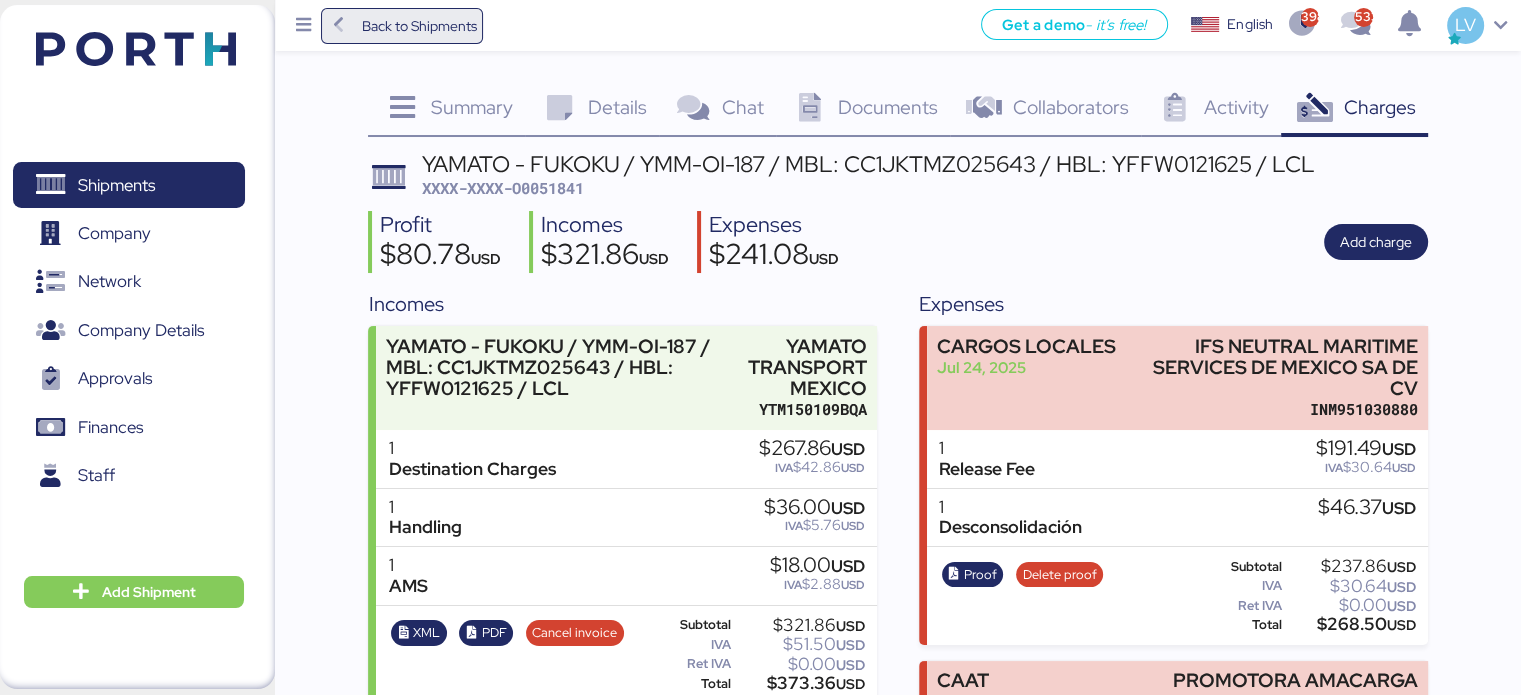 click on "Back to Shipments" at bounding box center [418, 26] 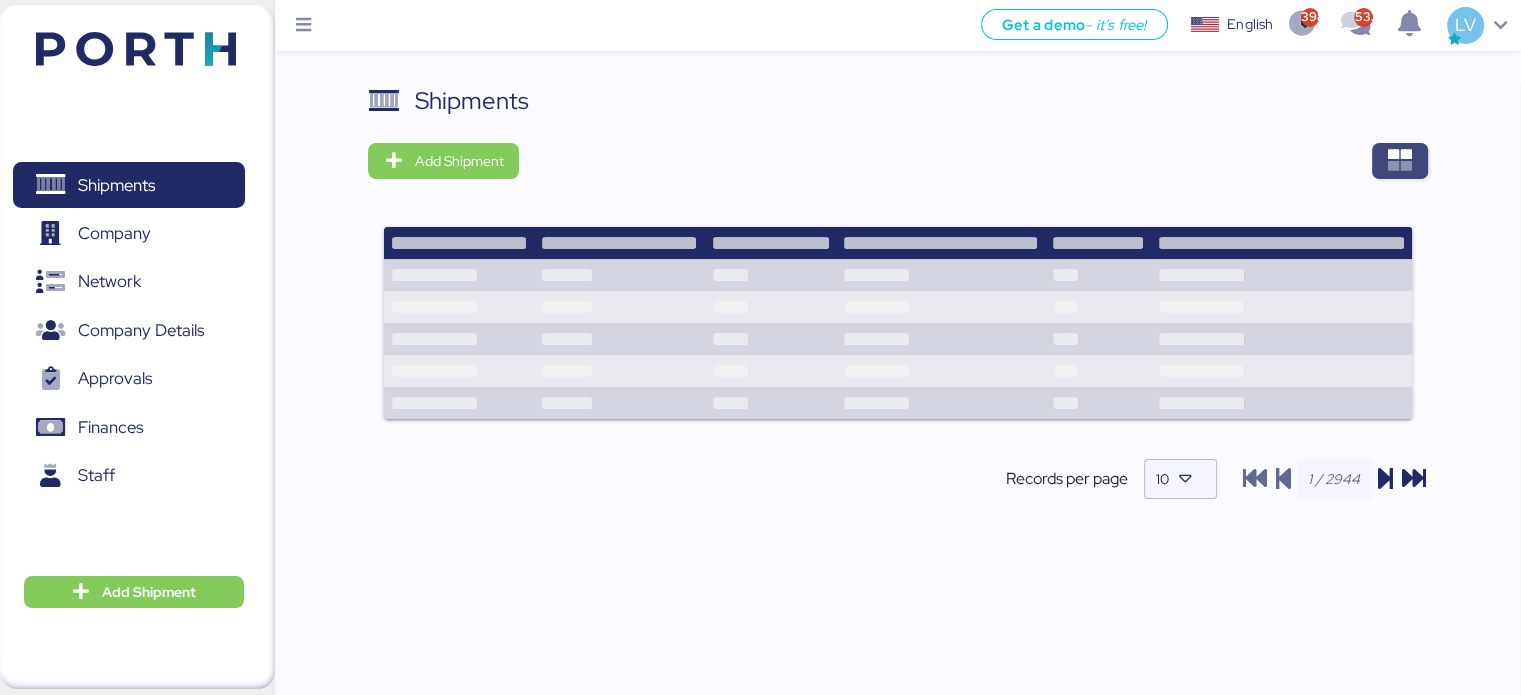 click at bounding box center [1400, 161] 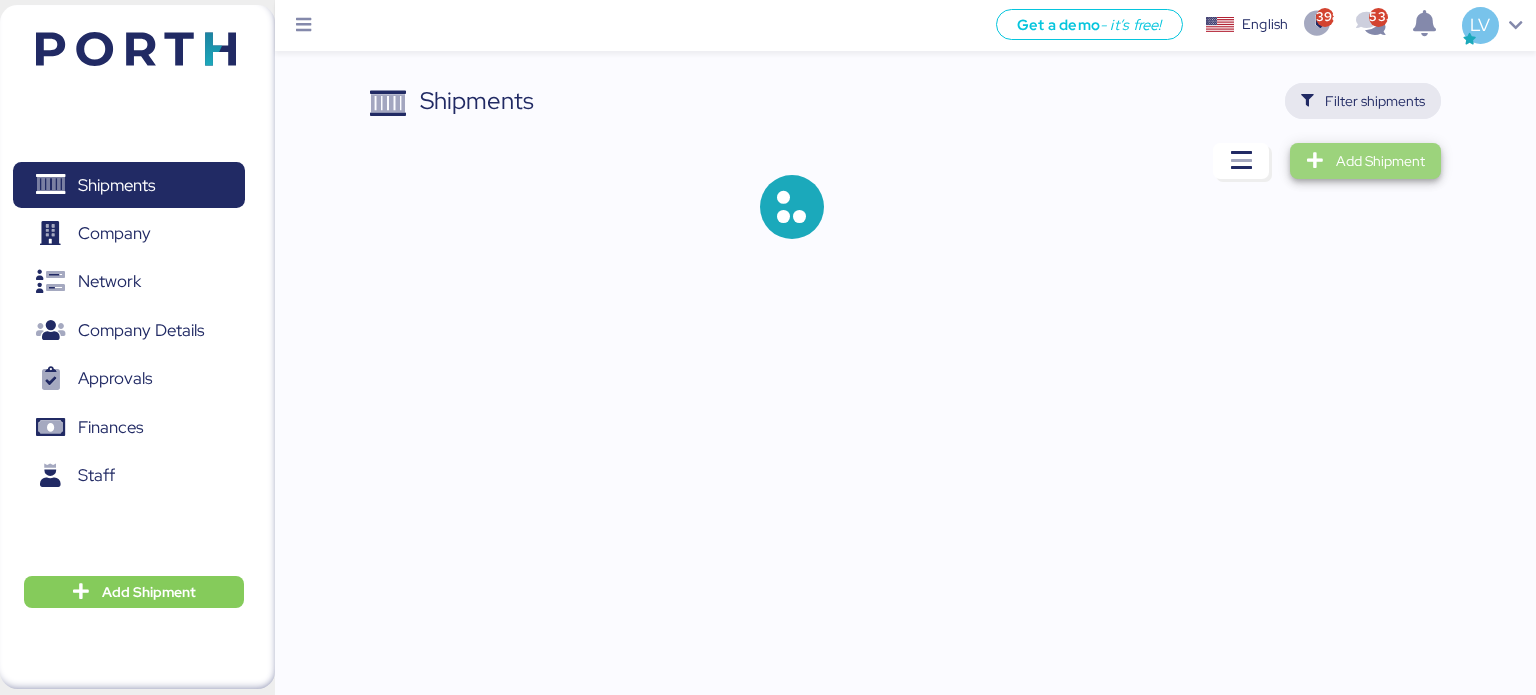 drag, startPoint x: 1387, startPoint y: 157, endPoint x: 1386, endPoint y: 107, distance: 50.01 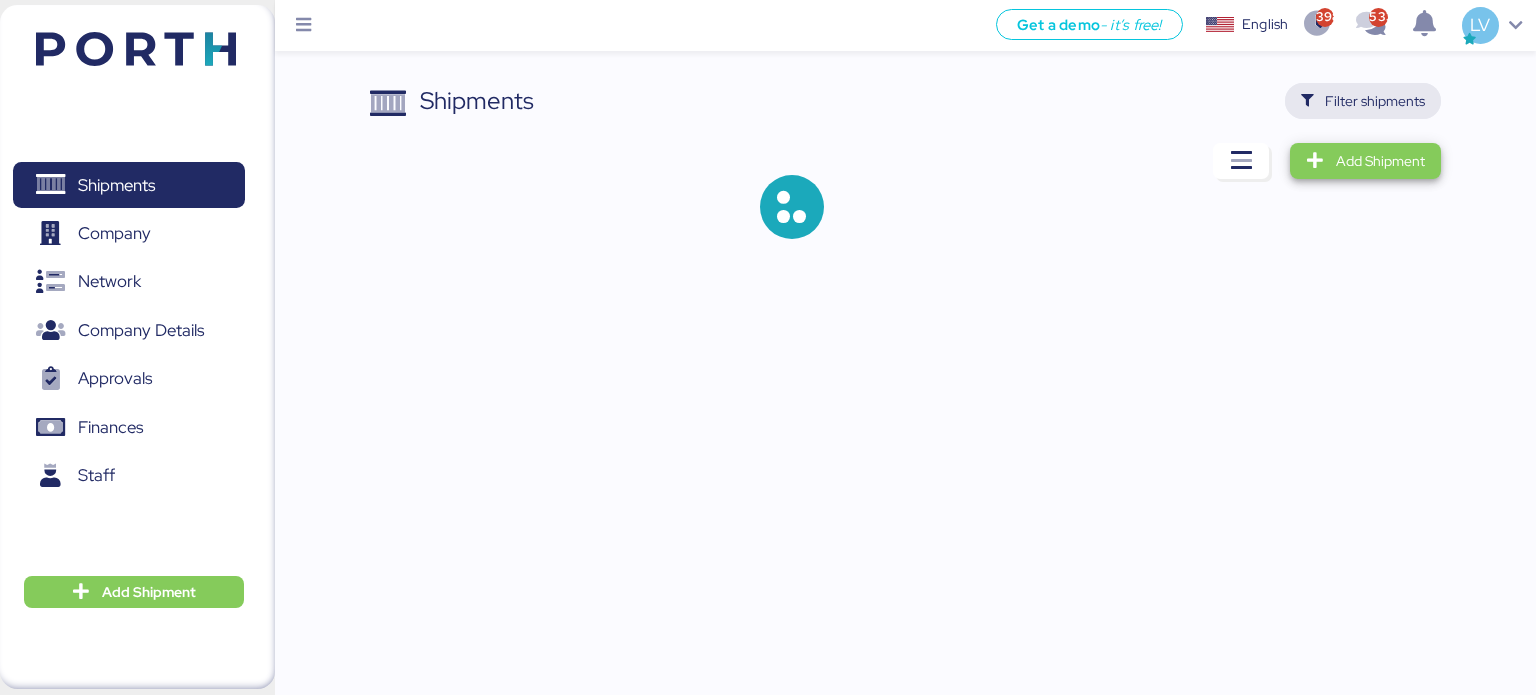 click on "Shipments   Filter shipments     Add Shipment" at bounding box center [906, 177] 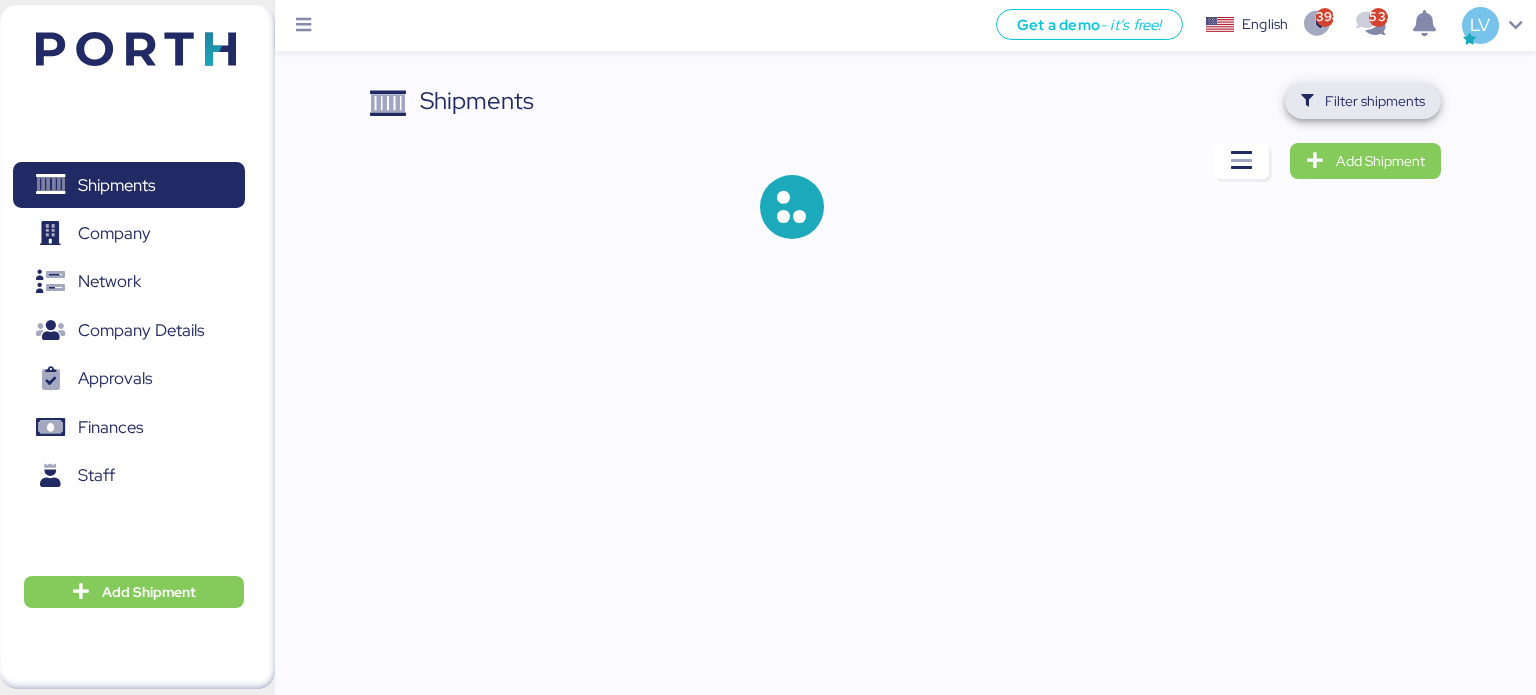click on "Filter shipments" at bounding box center (1375, 101) 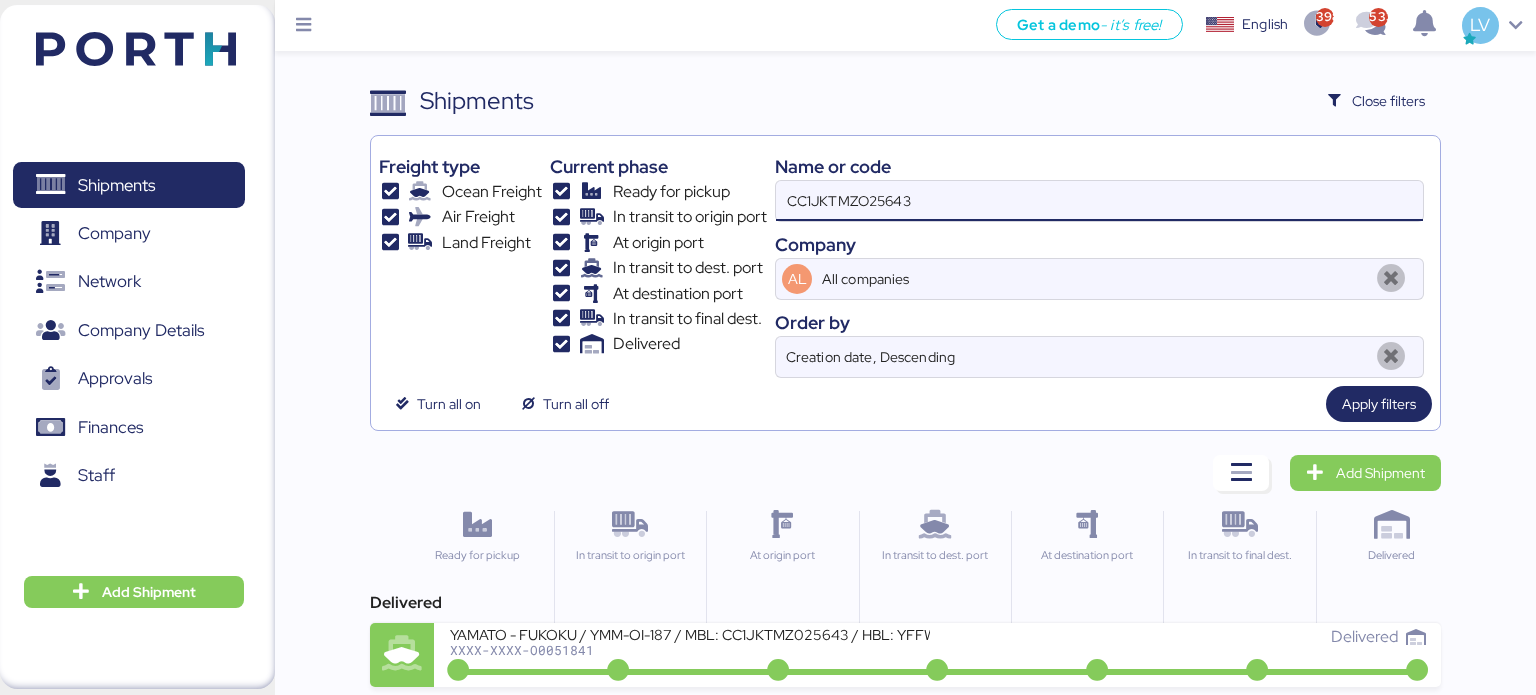 click on "CC1JKTMZO25643" at bounding box center [1099, 201] 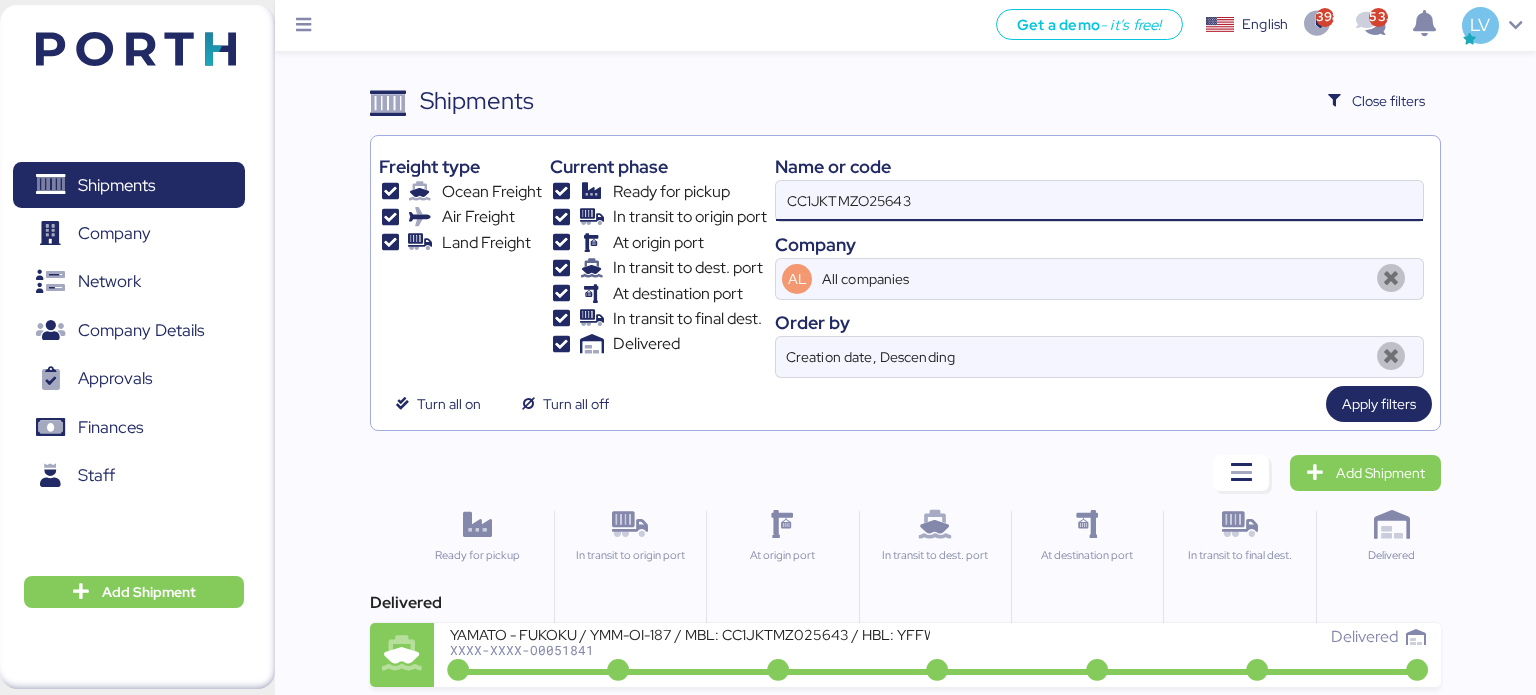 click on "CC1JKTMZO25643" at bounding box center [1099, 201] 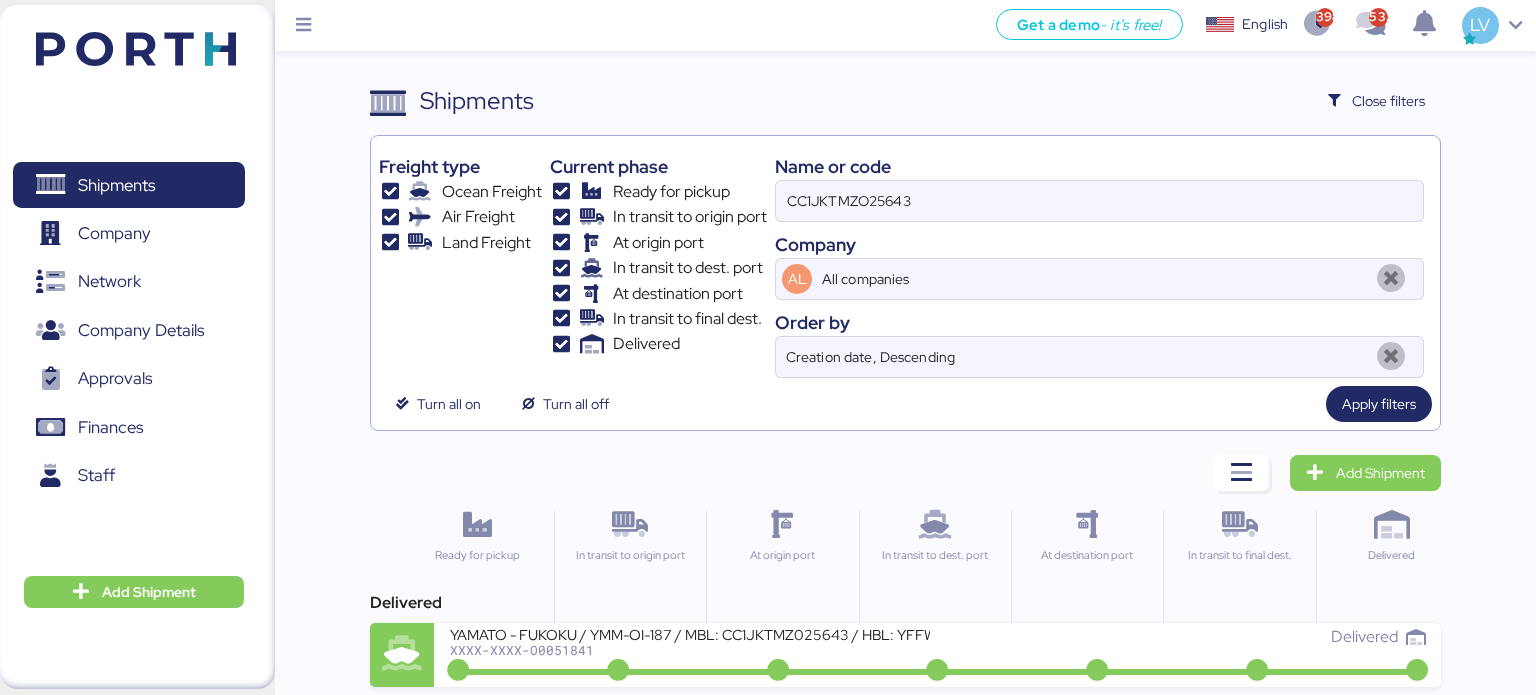 drag, startPoint x: 694, startPoint y: 642, endPoint x: 576, endPoint y: 601, distance: 124.919975 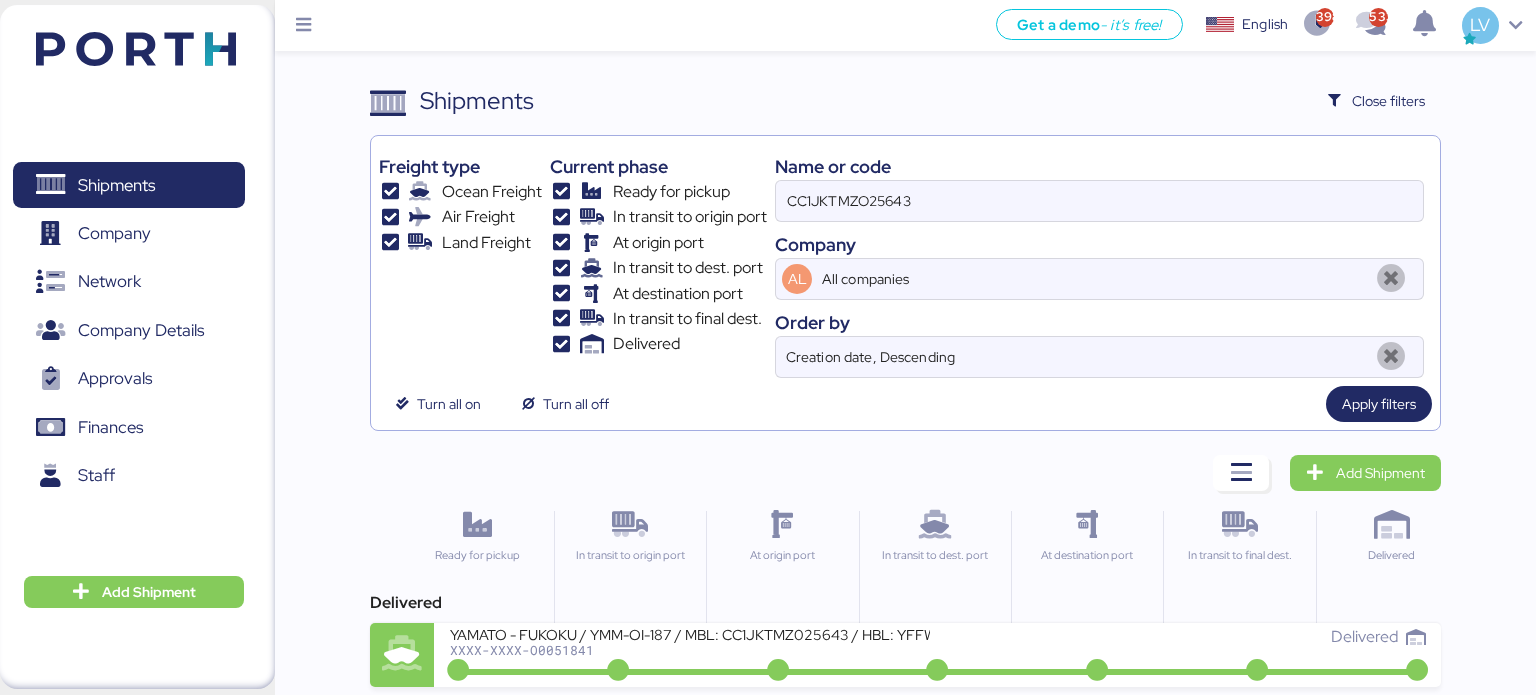 click on "In transit to origin port" at bounding box center [629, 583] 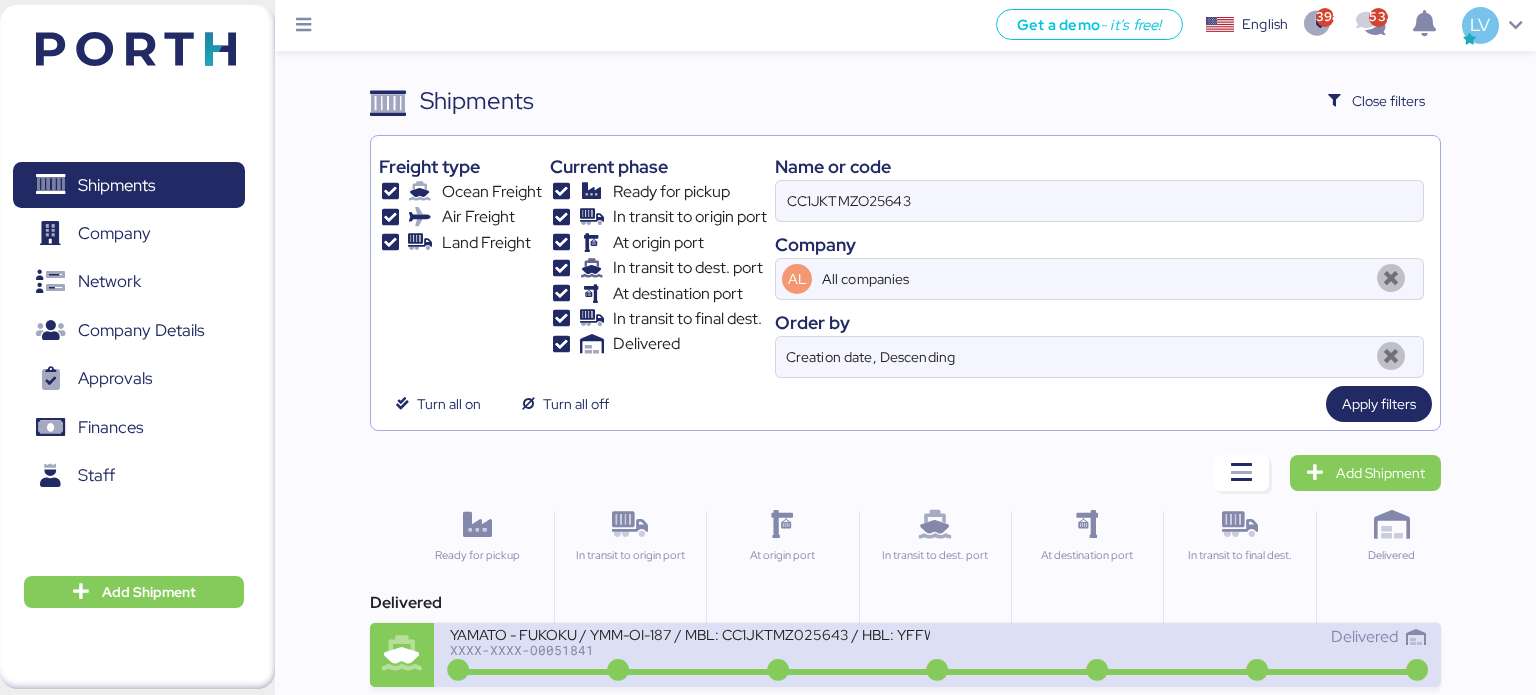 click on "YAMATO - FUKOKU / YMM-OI-187 / MBL: CC1JKTMZ025643 / HBL: YFFW0121625 / LCL" at bounding box center [690, 633] 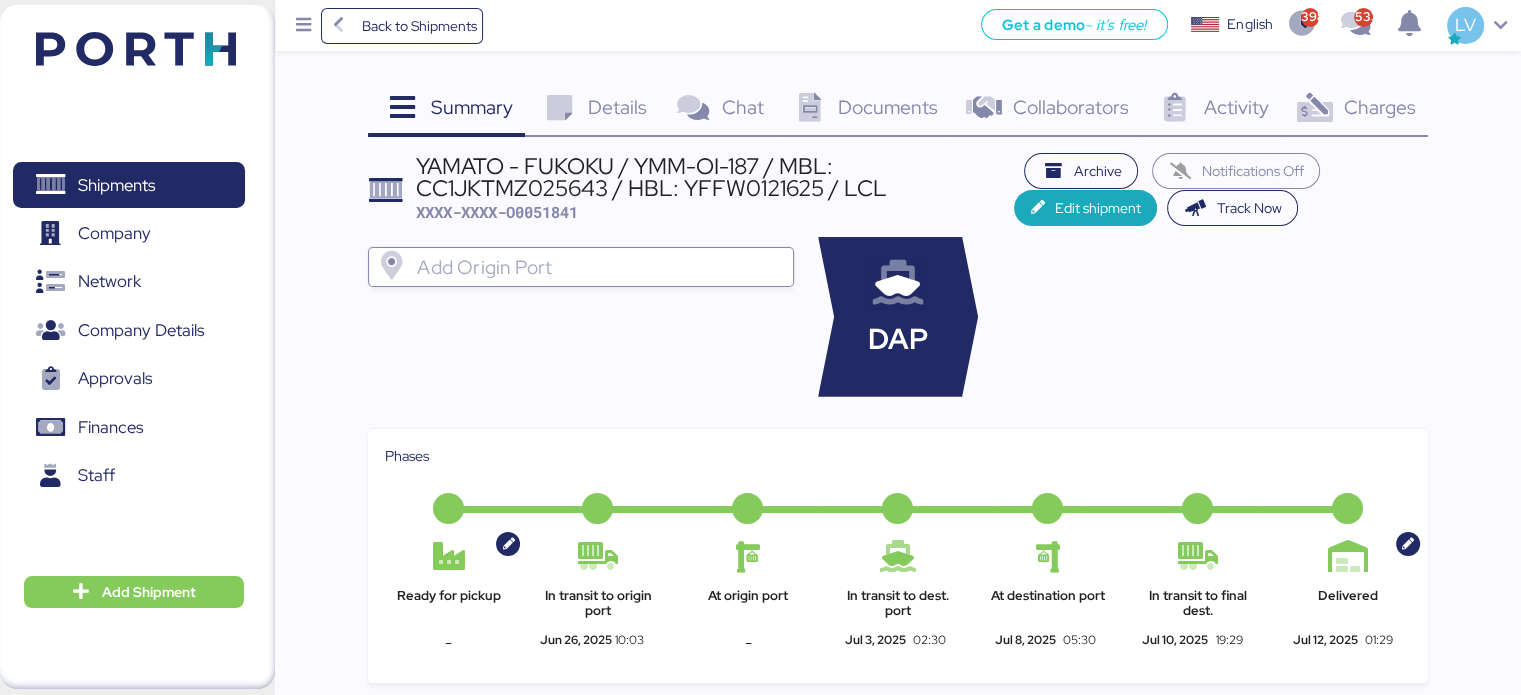 click on "XXXX-XXXX-O0051841" at bounding box center [497, 212] 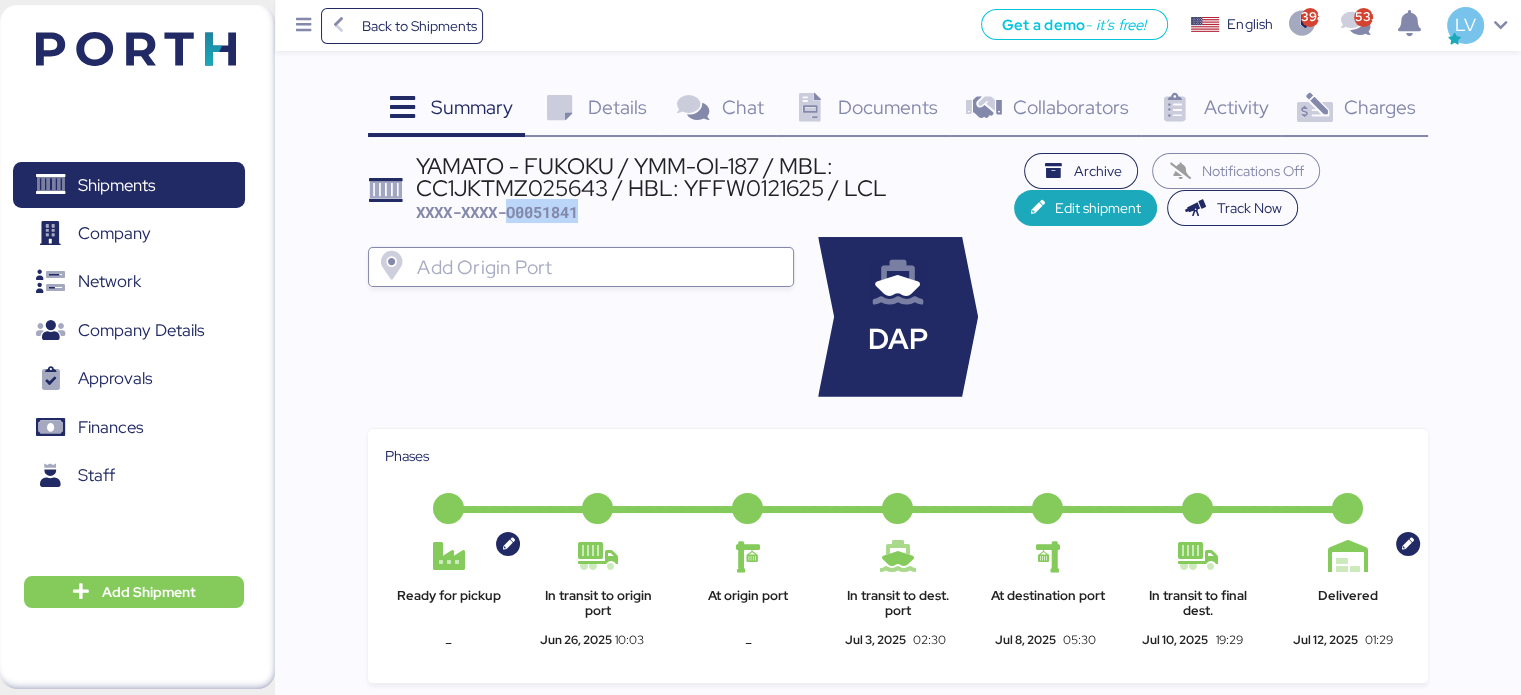 copy on "O0051841" 